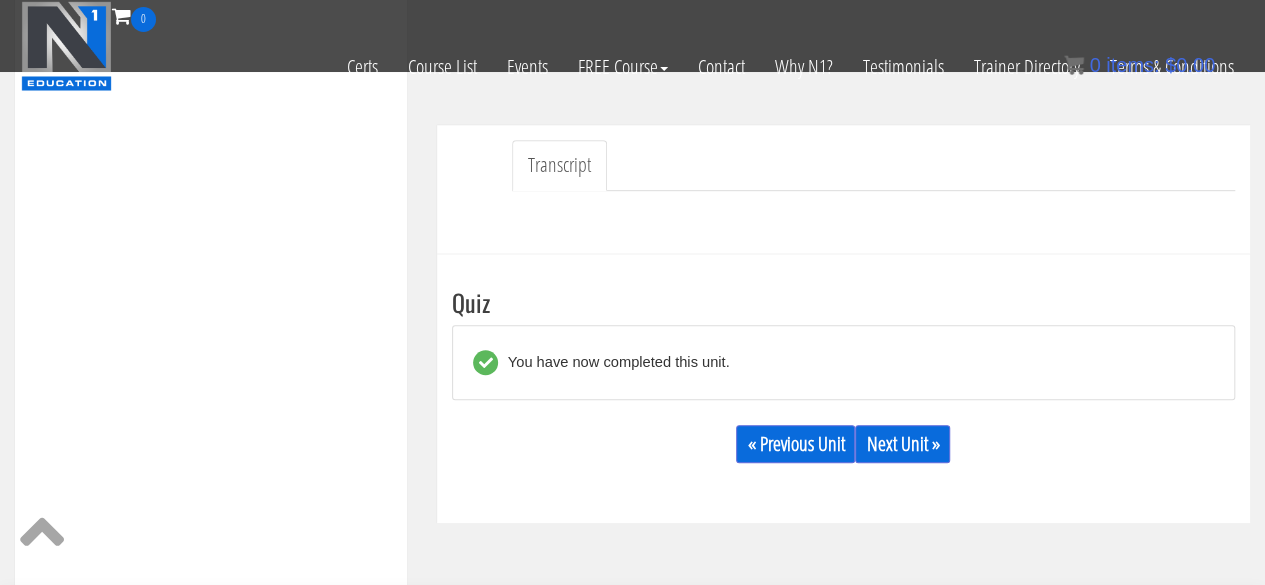 scroll, scrollTop: 500, scrollLeft: 0, axis: vertical 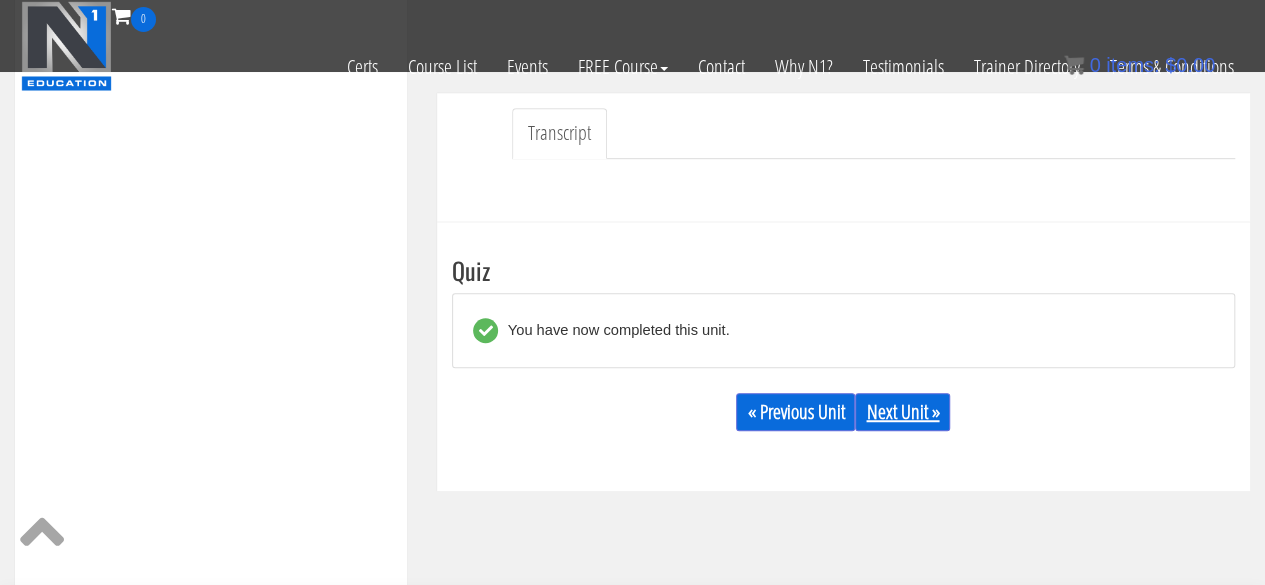 click on "Next Unit »" at bounding box center [902, 412] 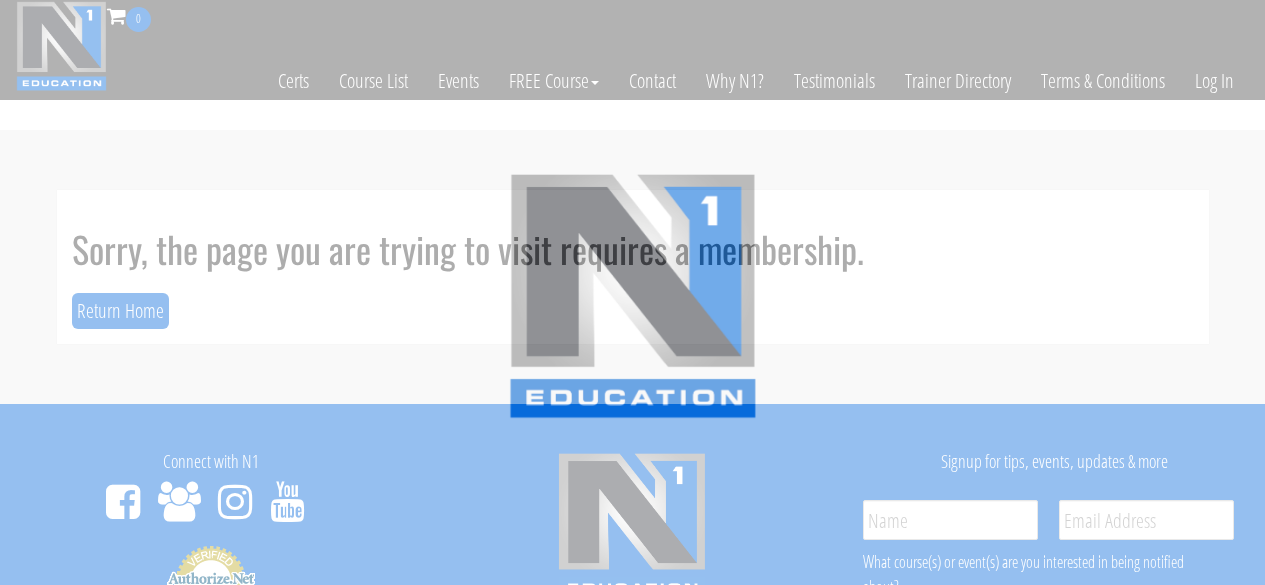 scroll, scrollTop: 0, scrollLeft: 0, axis: both 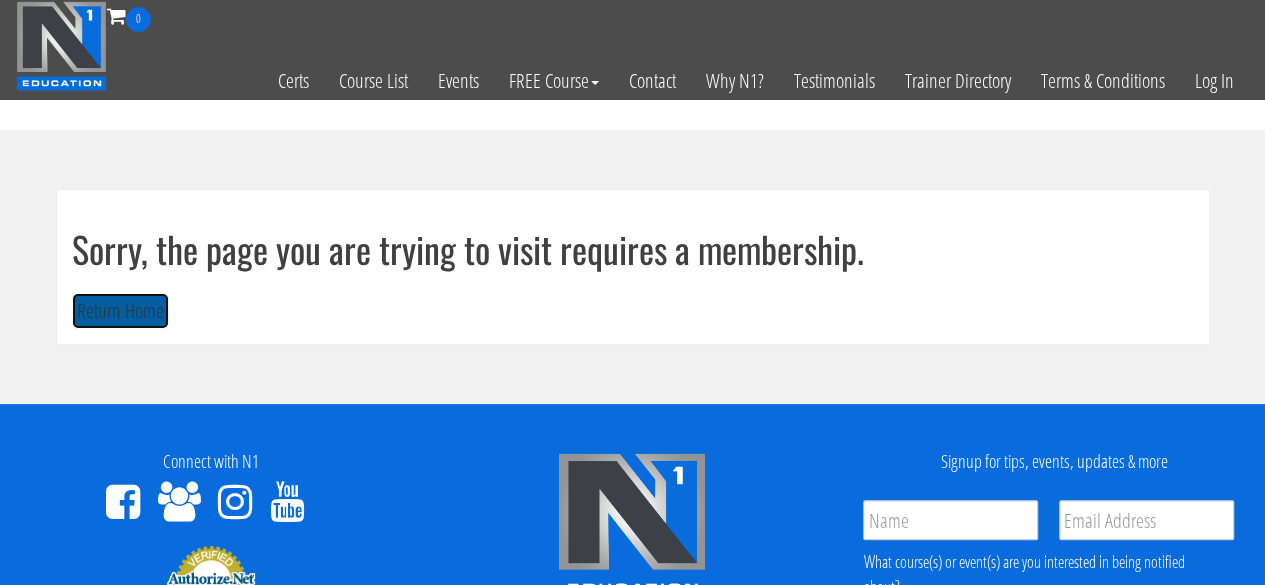 click on "Return Home" at bounding box center [120, 311] 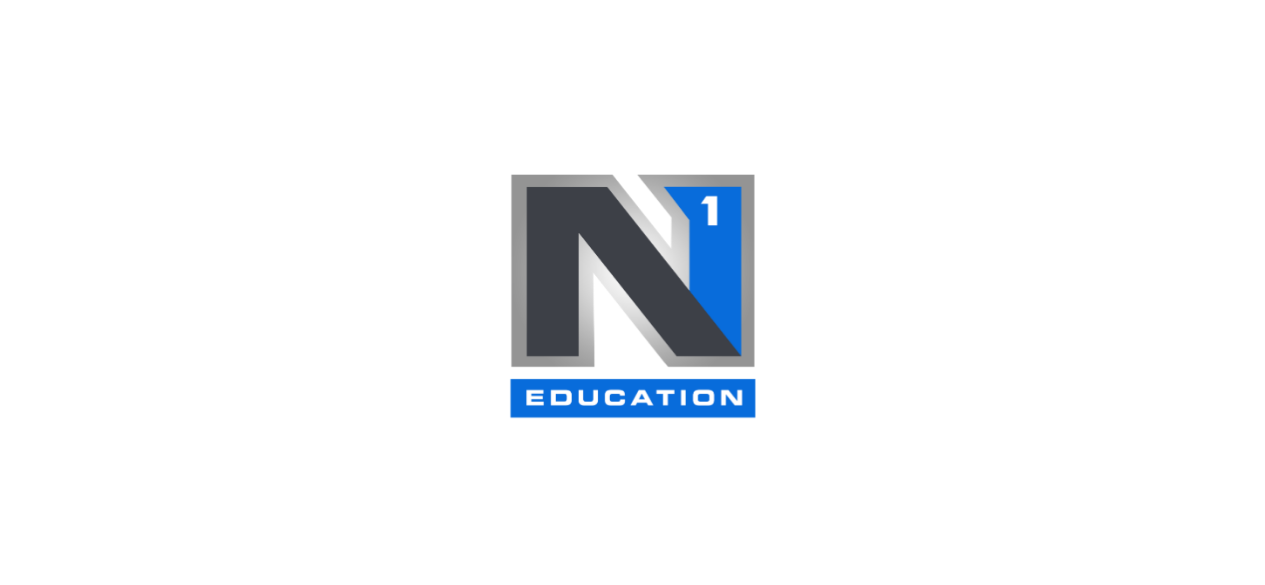 scroll, scrollTop: 0, scrollLeft: 0, axis: both 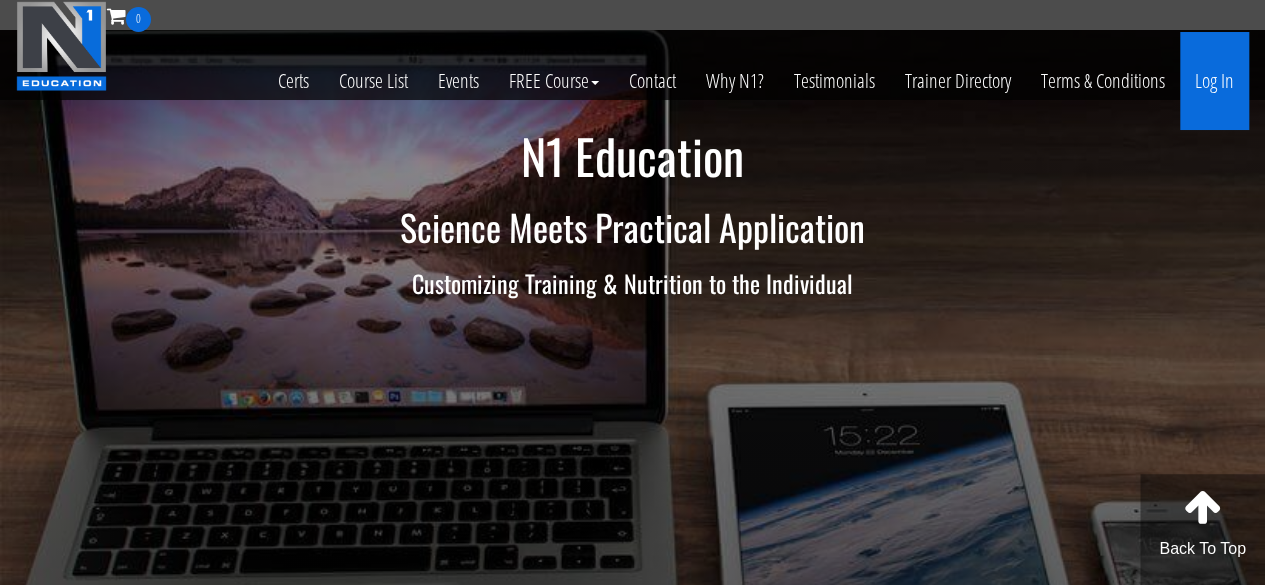 click on "Log In" at bounding box center (1214, 81) 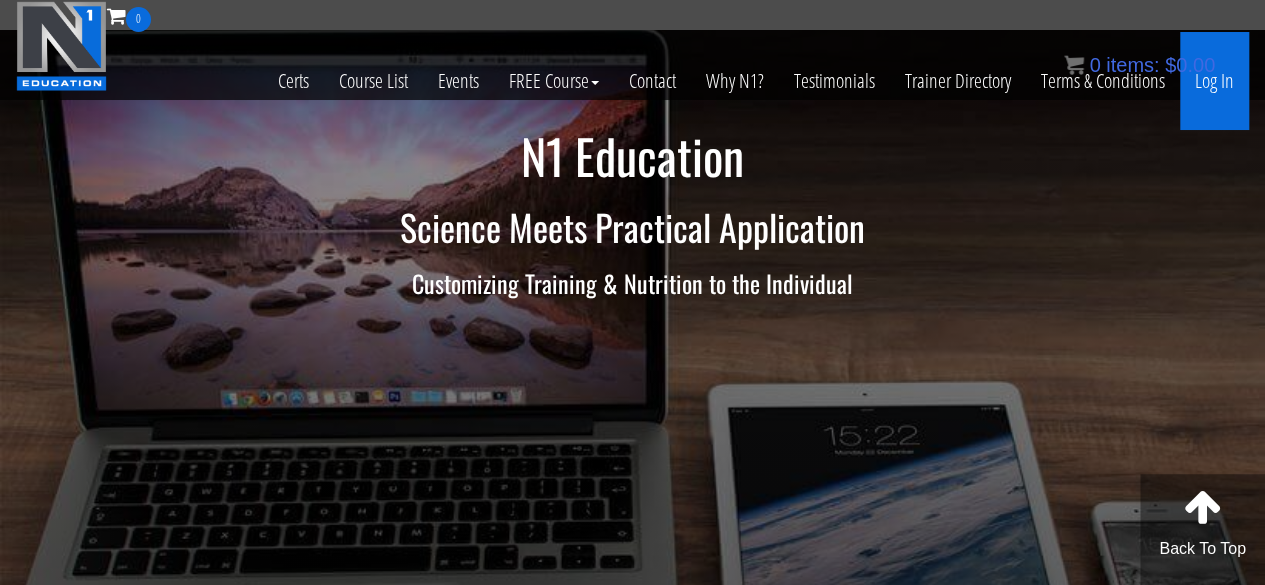 click on "Log In" at bounding box center [1214, 81] 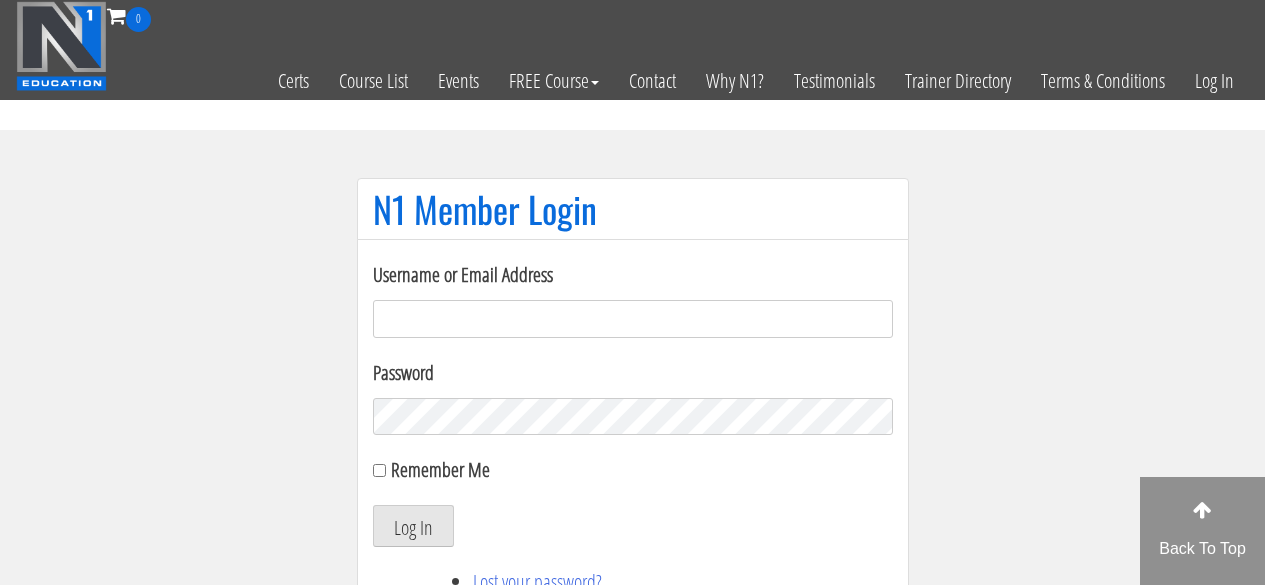 scroll, scrollTop: 0, scrollLeft: 0, axis: both 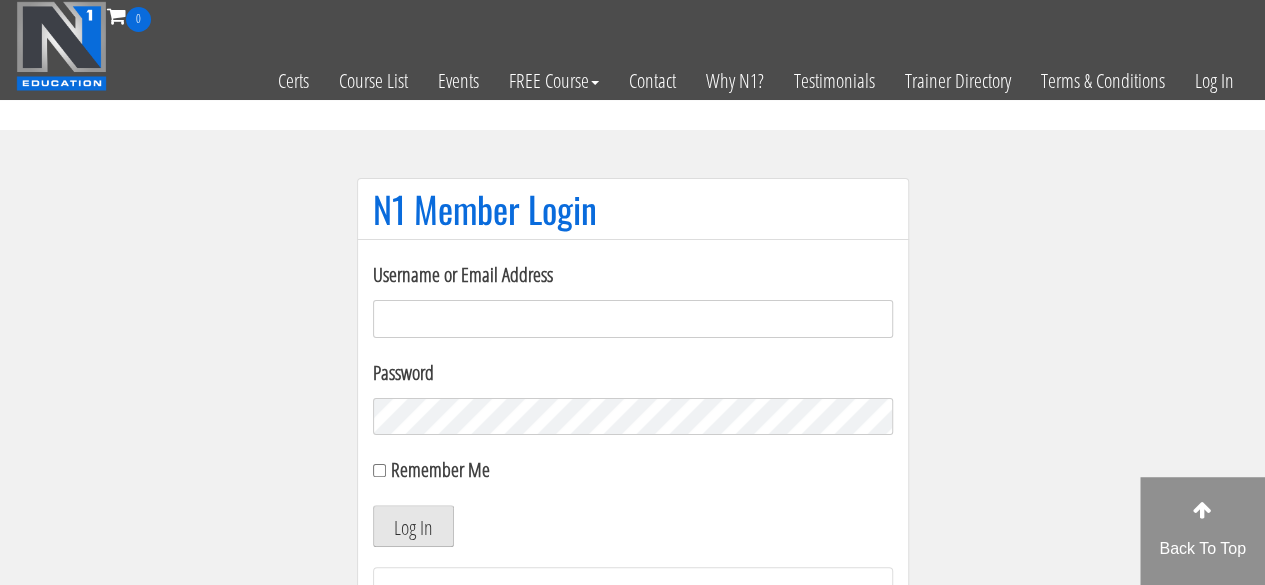 type on "sarahasmith513@gmail.com" 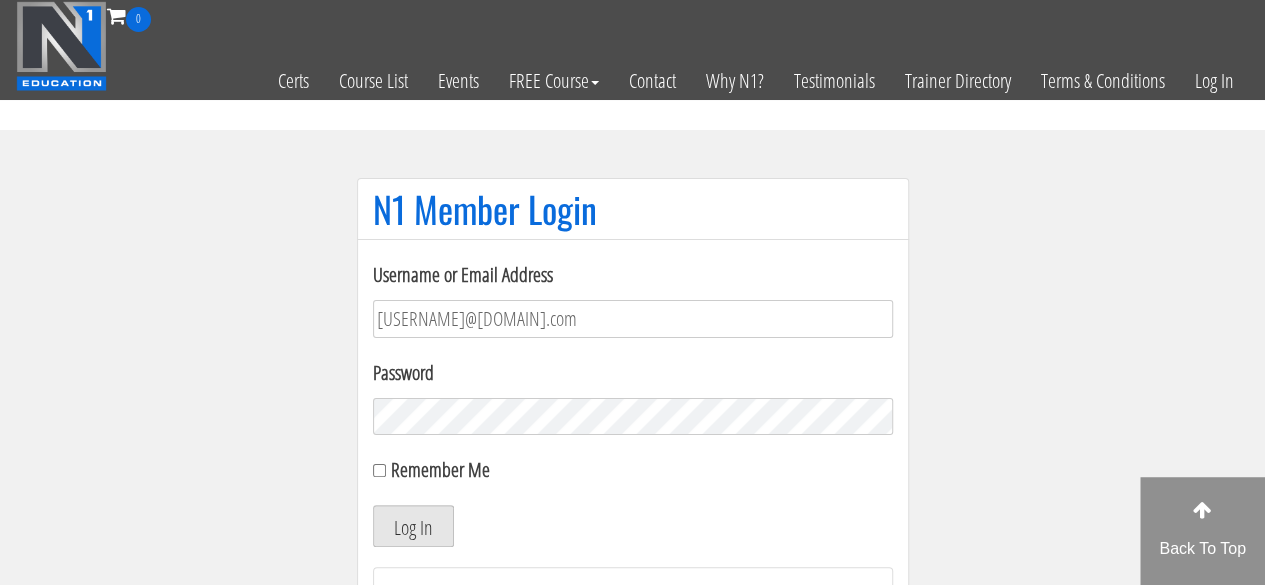 click on "Log In" at bounding box center [413, 526] 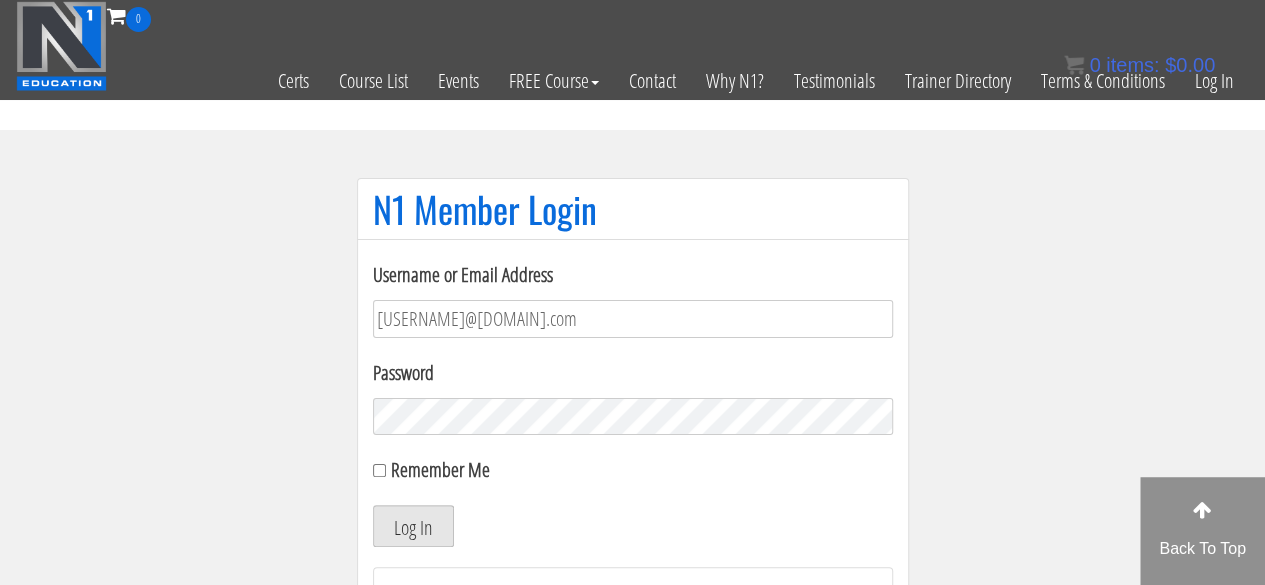 click on "Log In" at bounding box center [413, 526] 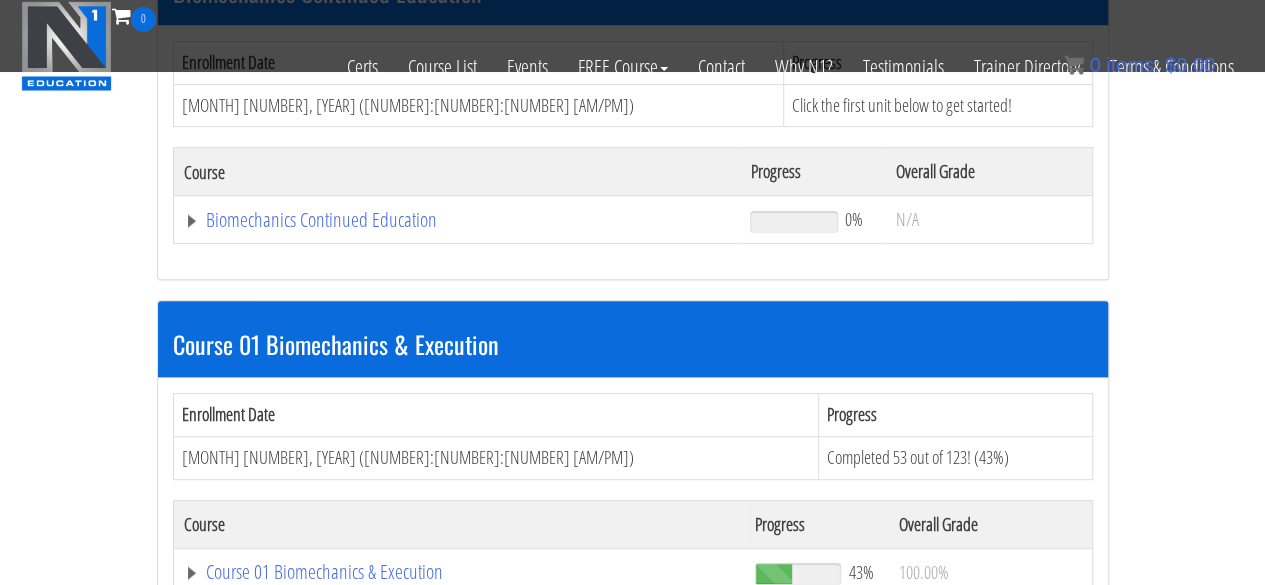 scroll, scrollTop: 400, scrollLeft: 0, axis: vertical 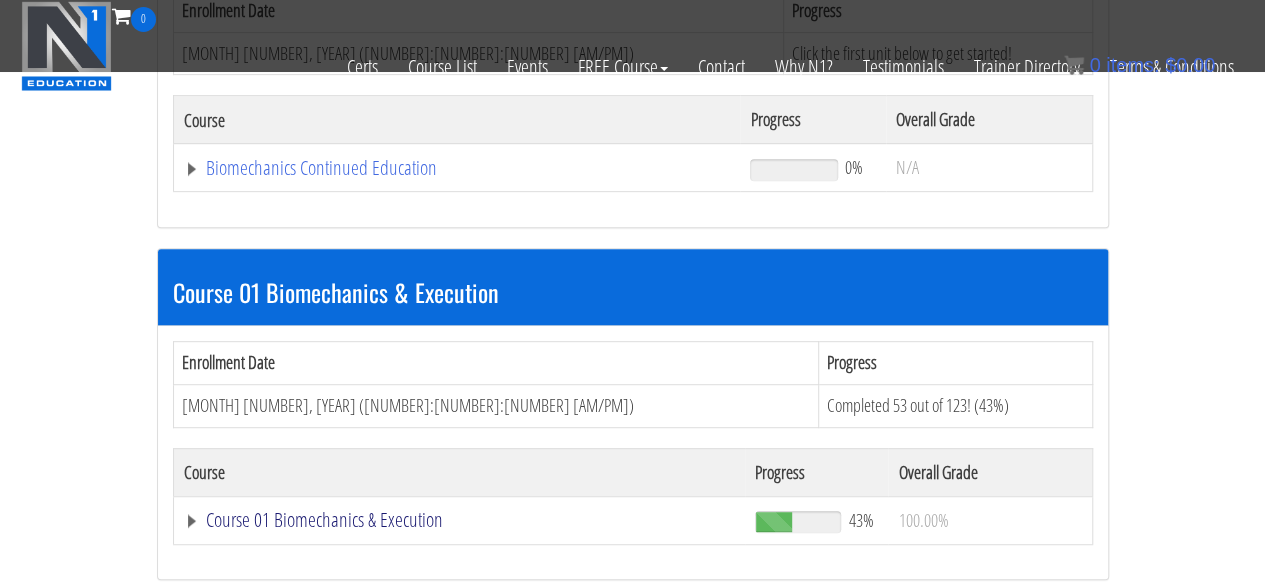 drag, startPoint x: 432, startPoint y: 515, endPoint x: 490, endPoint y: 507, distance: 58.549126 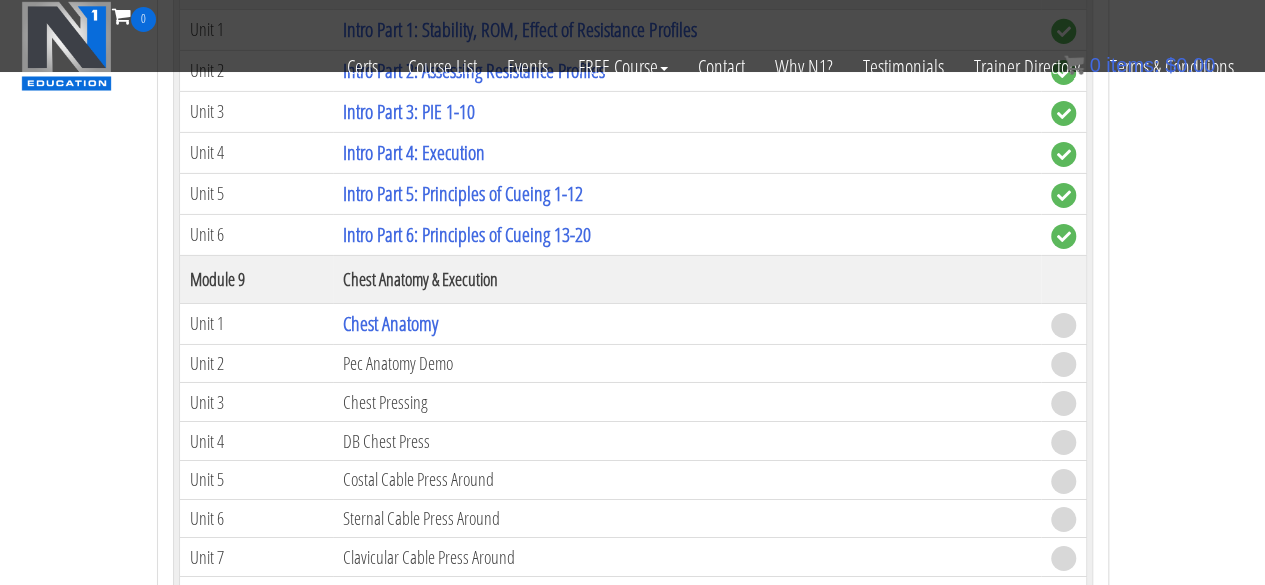 scroll, scrollTop: 3333, scrollLeft: 0, axis: vertical 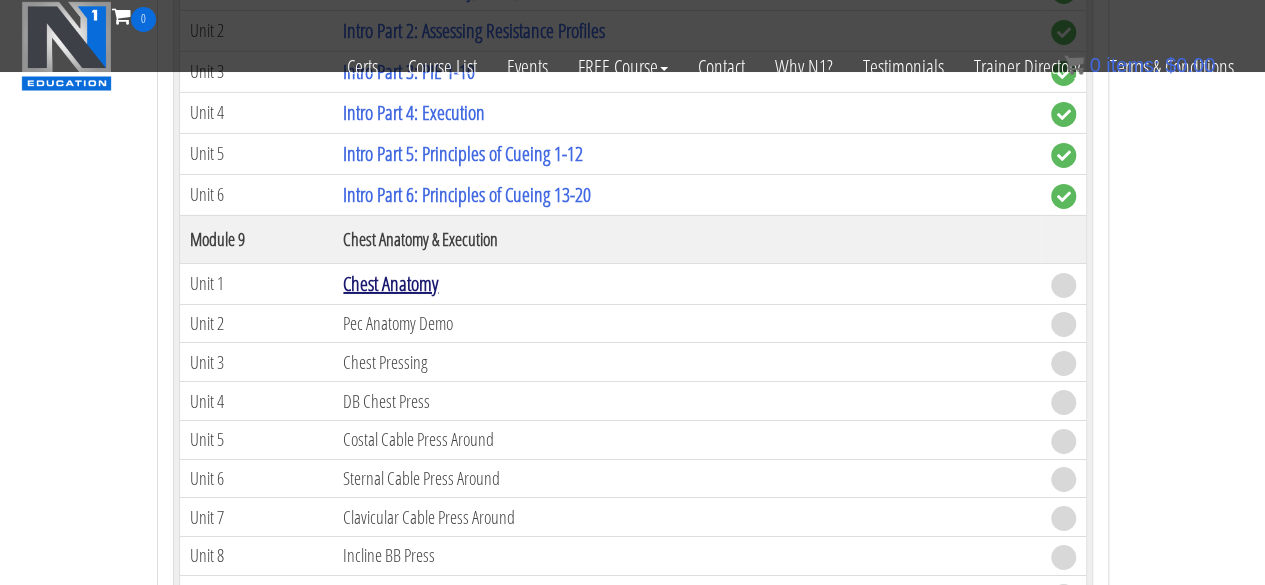 click on "Chest Anatomy" at bounding box center [390, 283] 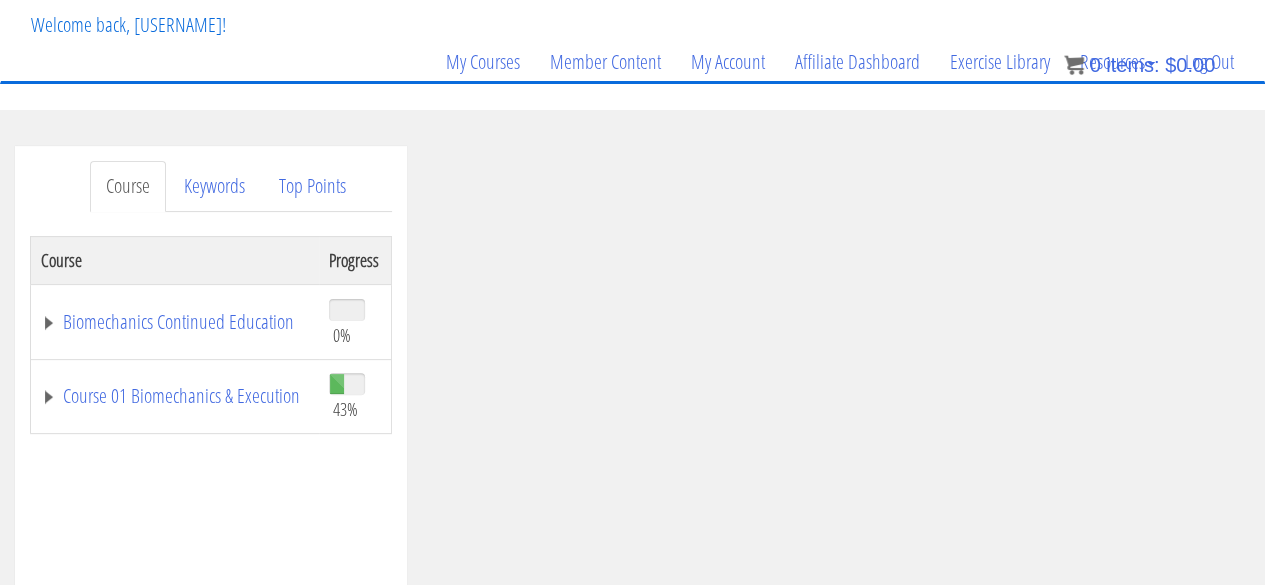 scroll, scrollTop: 0, scrollLeft: 0, axis: both 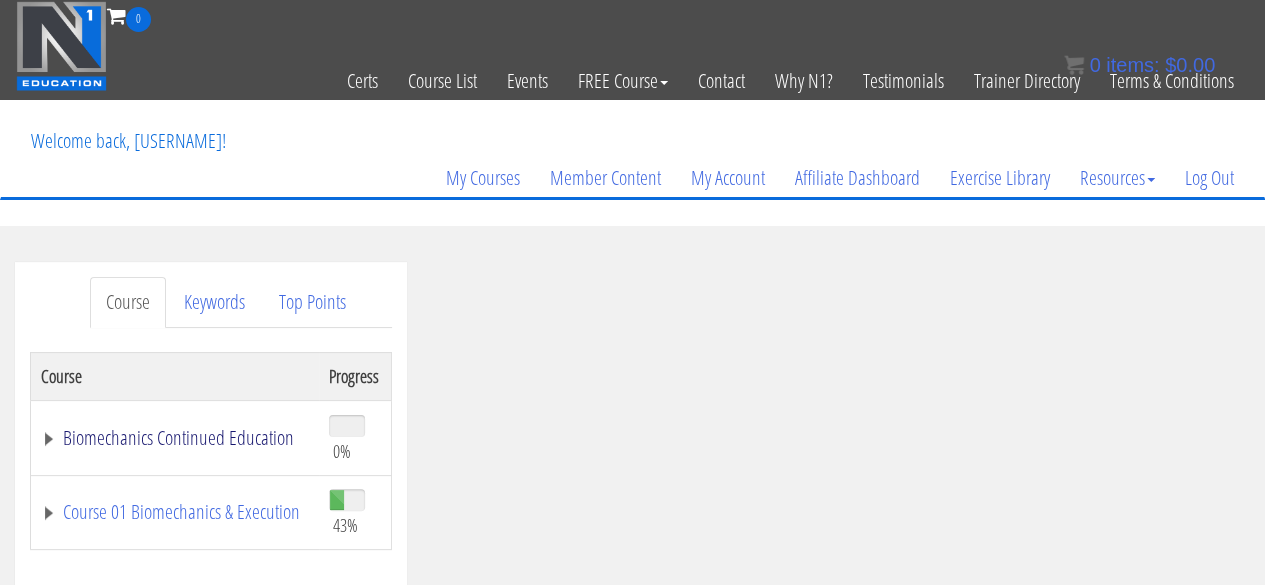 click on "Biomechanics Continued Education" at bounding box center (175, 438) 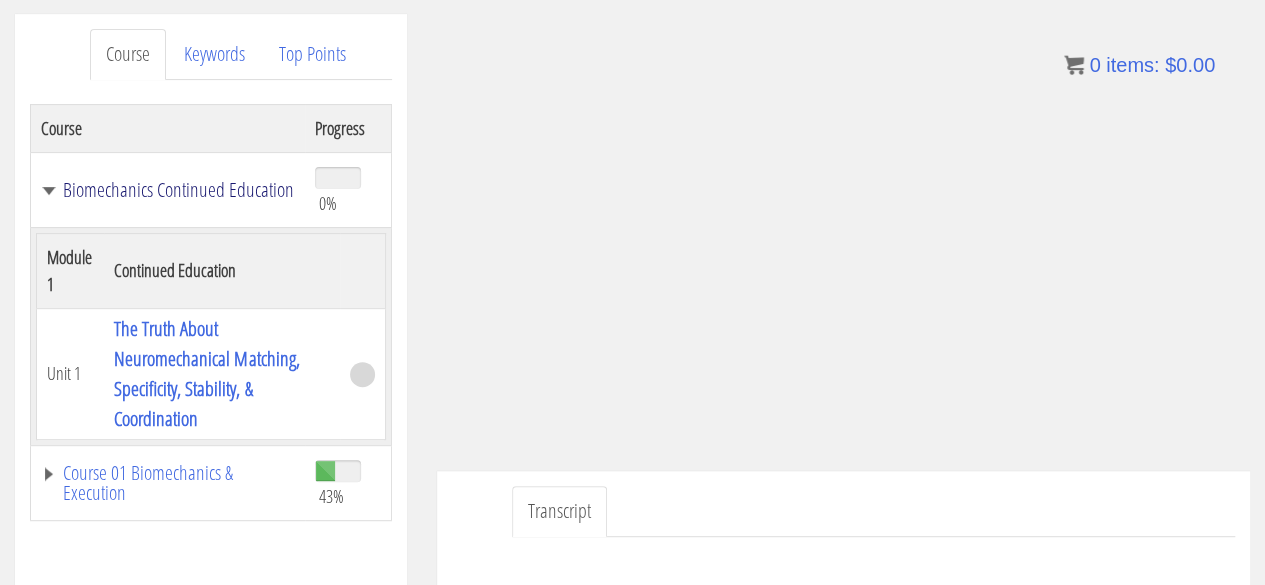 scroll, scrollTop: 280, scrollLeft: 0, axis: vertical 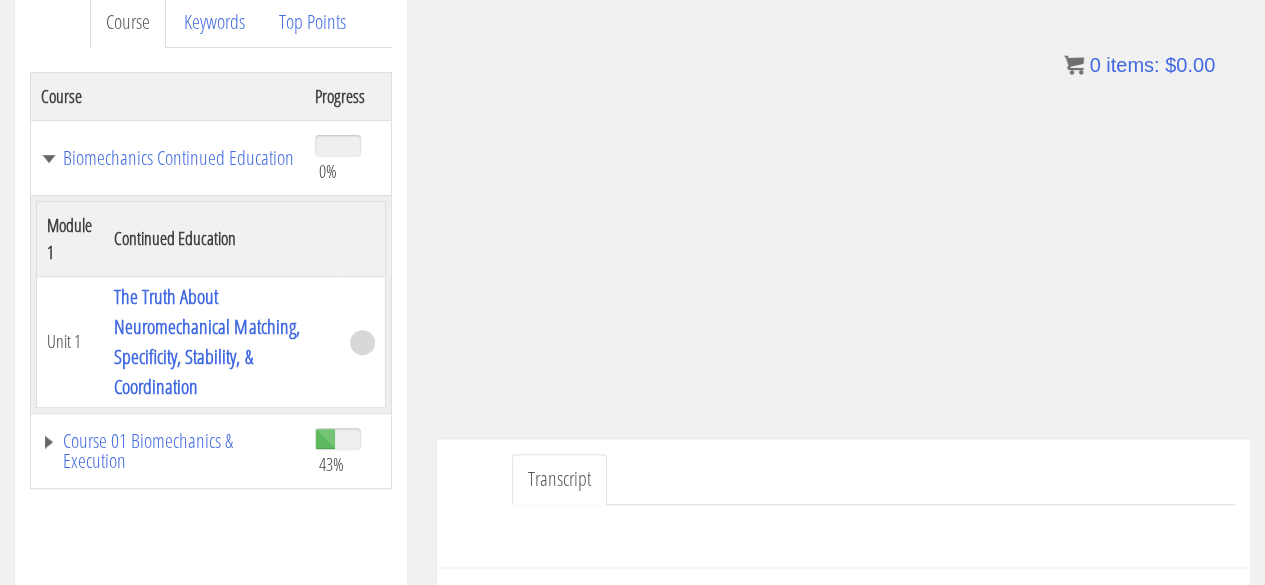 click at bounding box center (843, 529) 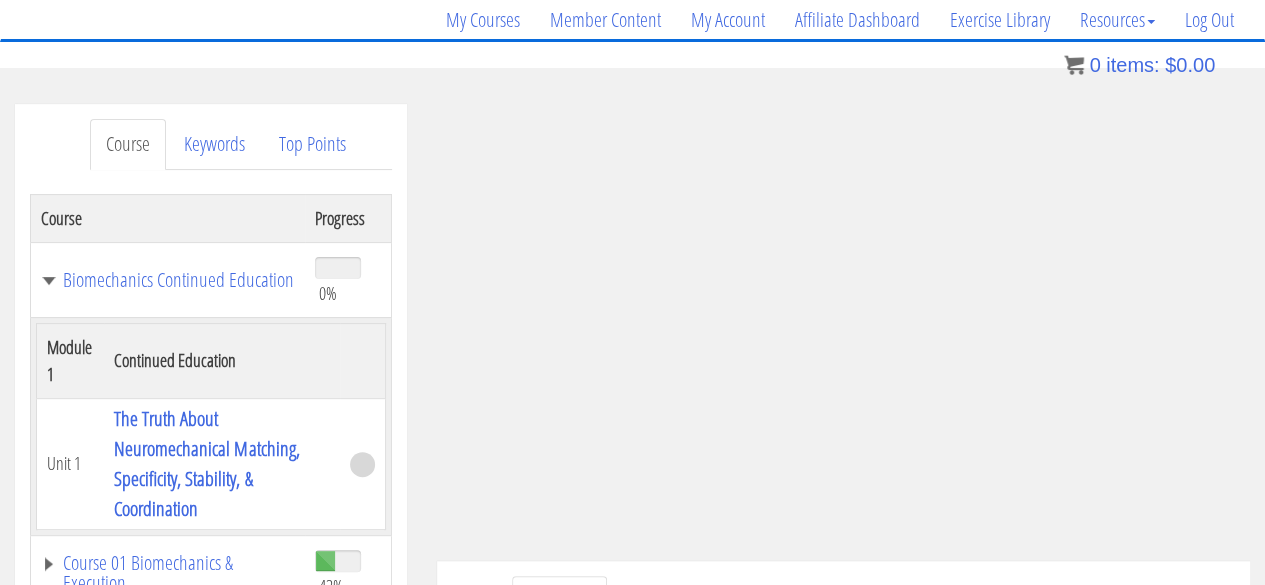 scroll, scrollTop: 163, scrollLeft: 0, axis: vertical 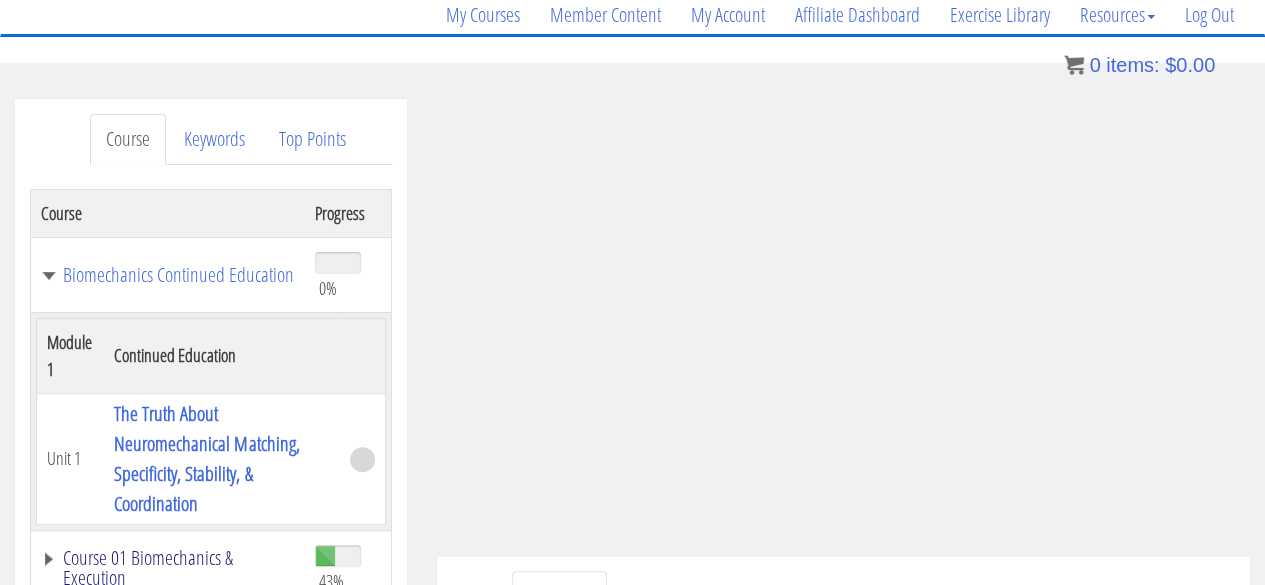 click on "Course 01 Biomechanics & Execution" at bounding box center [168, 568] 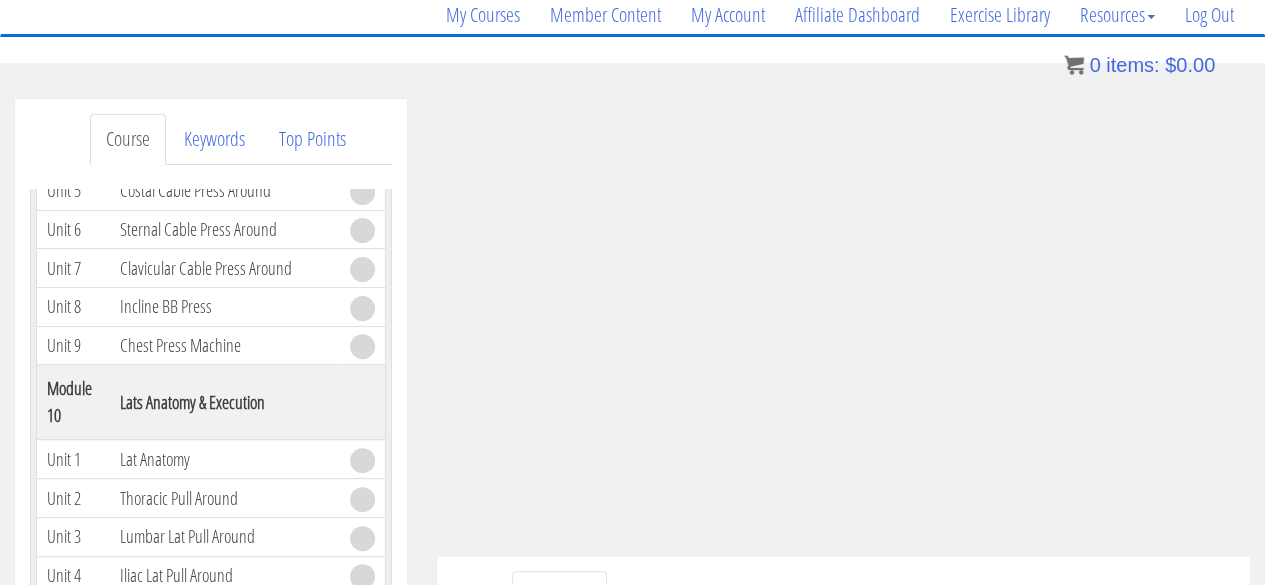 scroll, scrollTop: 3866, scrollLeft: 0, axis: vertical 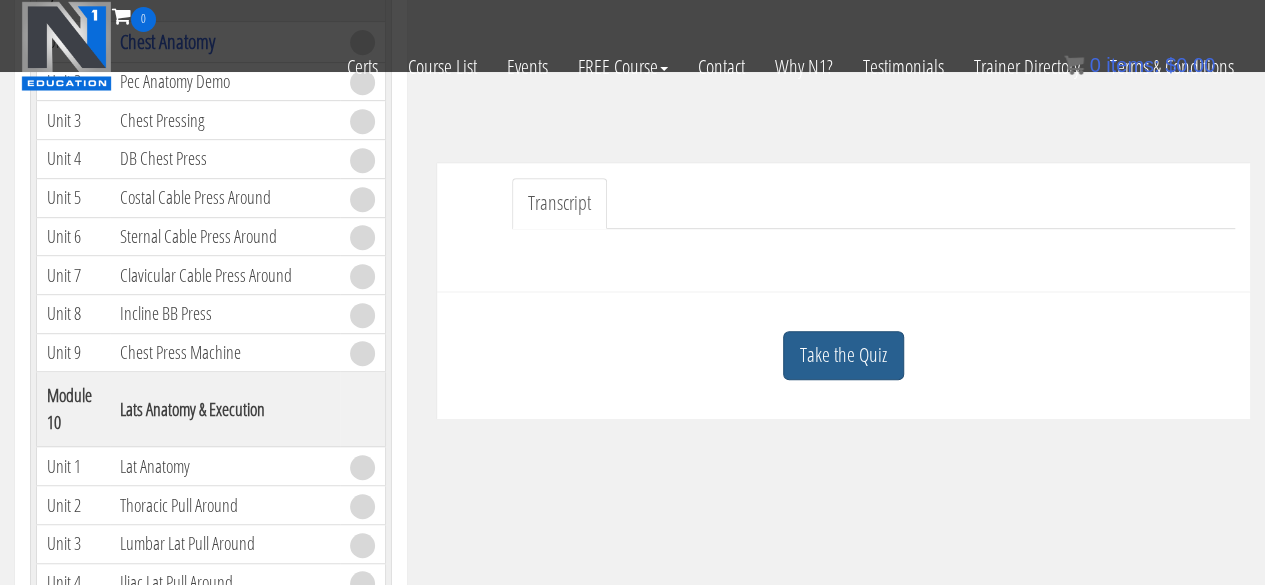 click on "Take the Quiz" at bounding box center [843, 355] 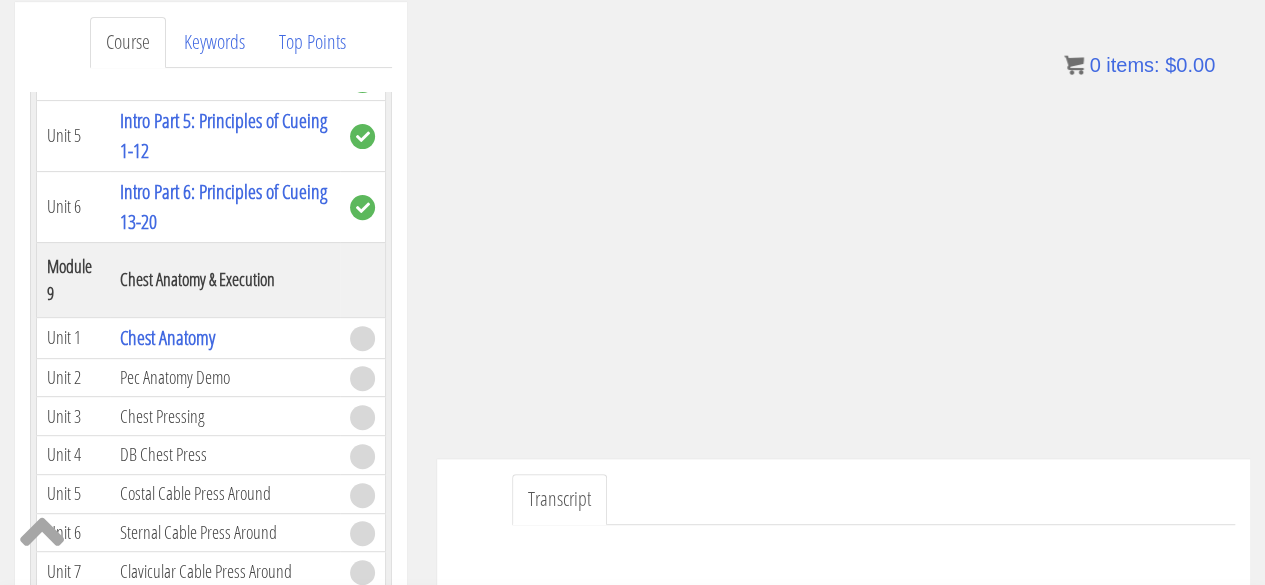 scroll, scrollTop: 253, scrollLeft: 0, axis: vertical 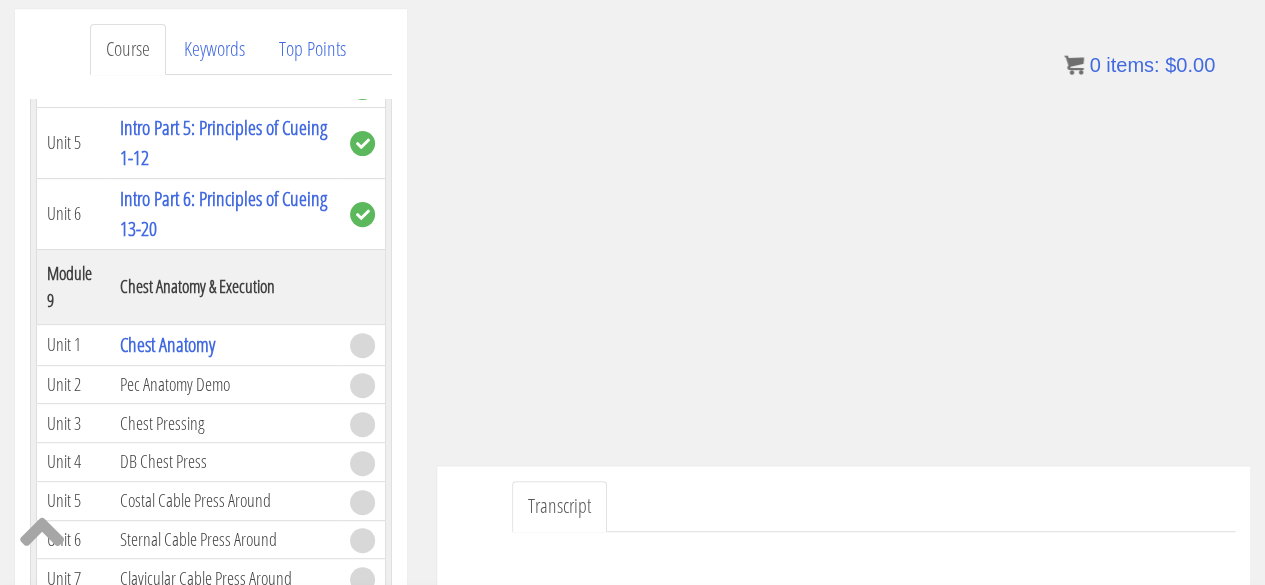 click on "Transcript" at bounding box center (873, 506) 